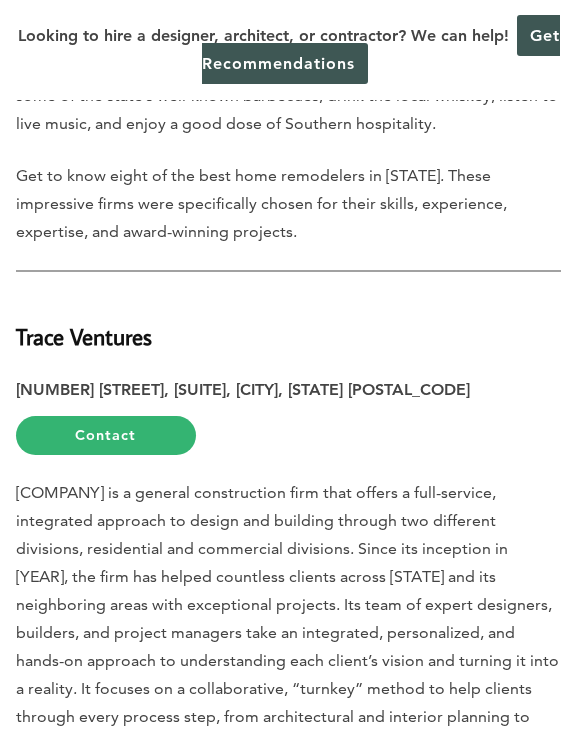 scroll, scrollTop: 671, scrollLeft: 0, axis: vertical 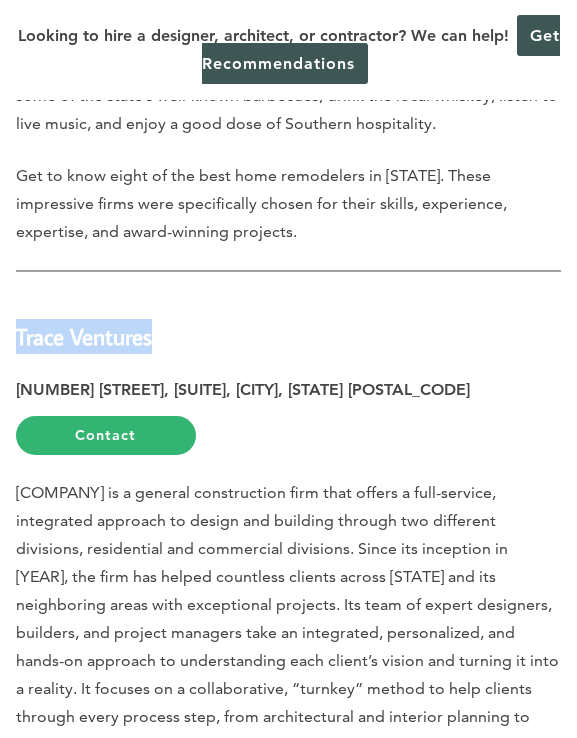 drag, startPoint x: 157, startPoint y: 345, endPoint x: 16, endPoint y: 343, distance: 141.01419 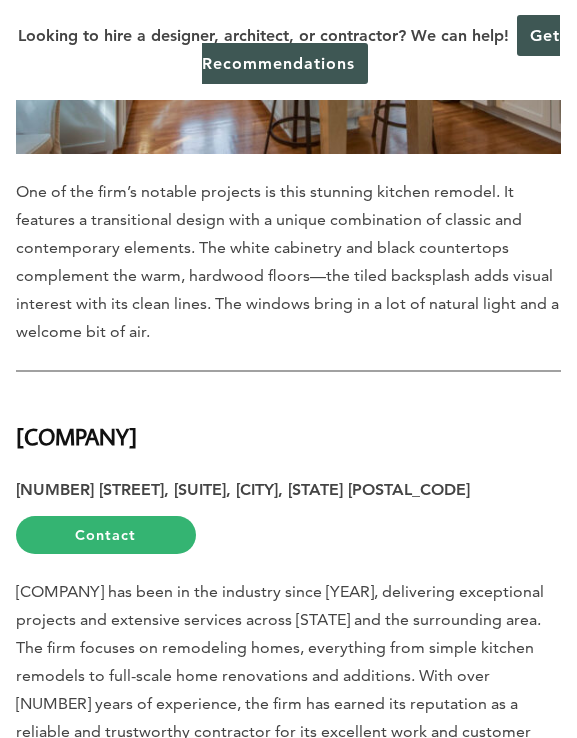 scroll, scrollTop: 1982, scrollLeft: 0, axis: vertical 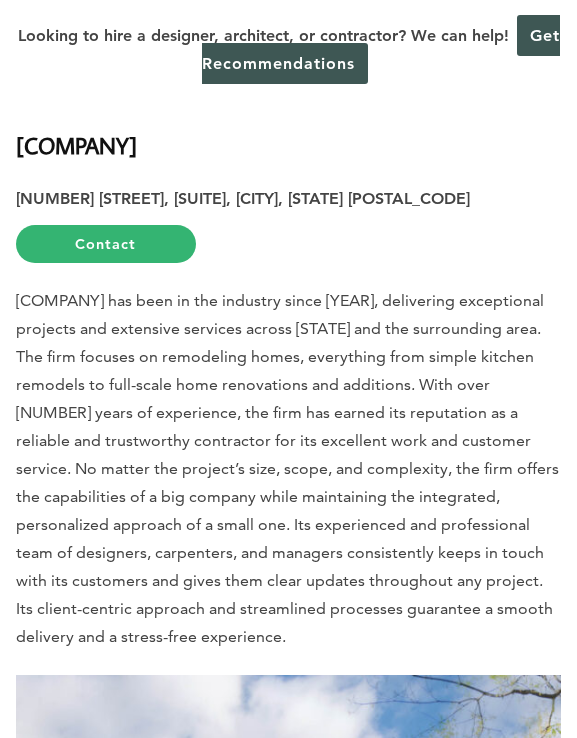 click on "[COMPANY]" at bounding box center [288, 134] 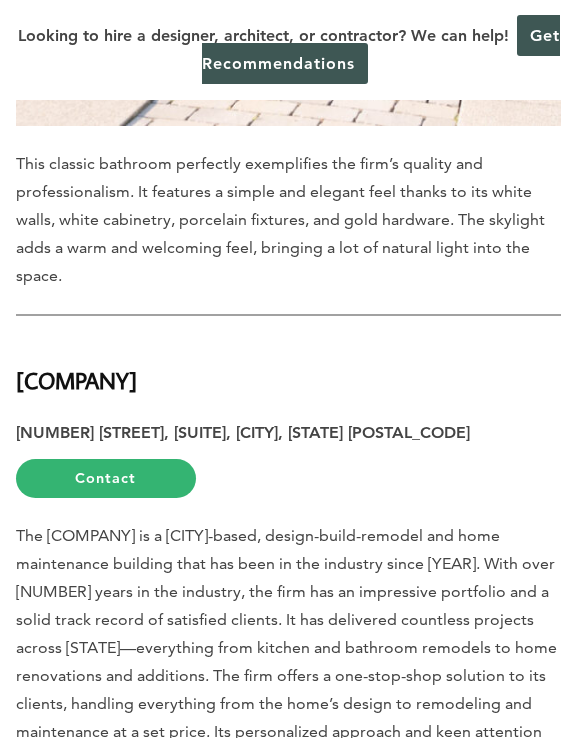 scroll, scrollTop: 3385, scrollLeft: 0, axis: vertical 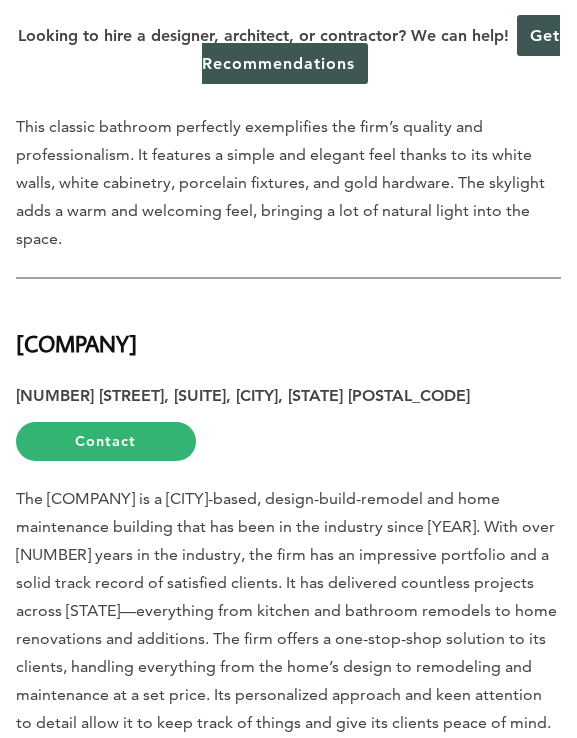 click on "[COMPANY]" at bounding box center (288, 332) 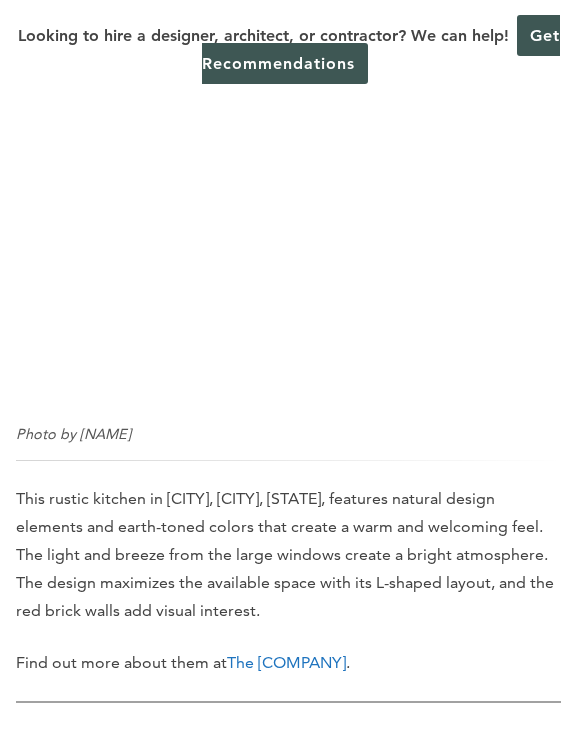 scroll, scrollTop: 5618, scrollLeft: 0, axis: vertical 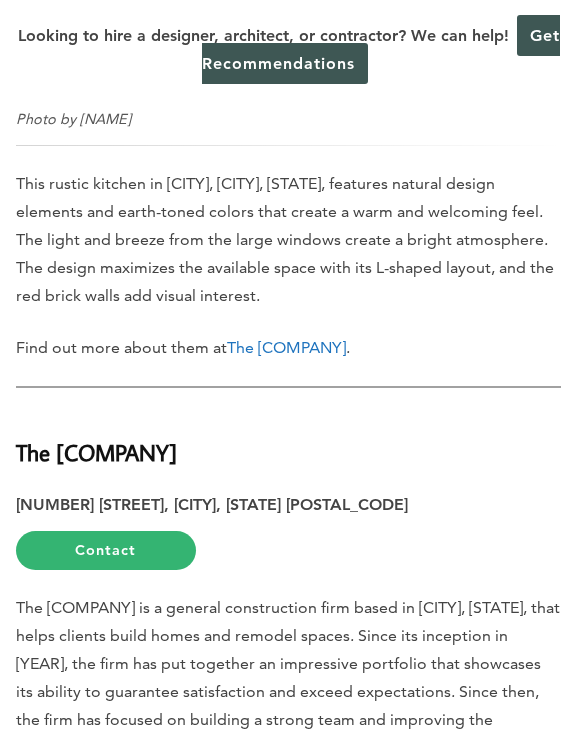 click on "The [COMPANY]" at bounding box center [288, 441] 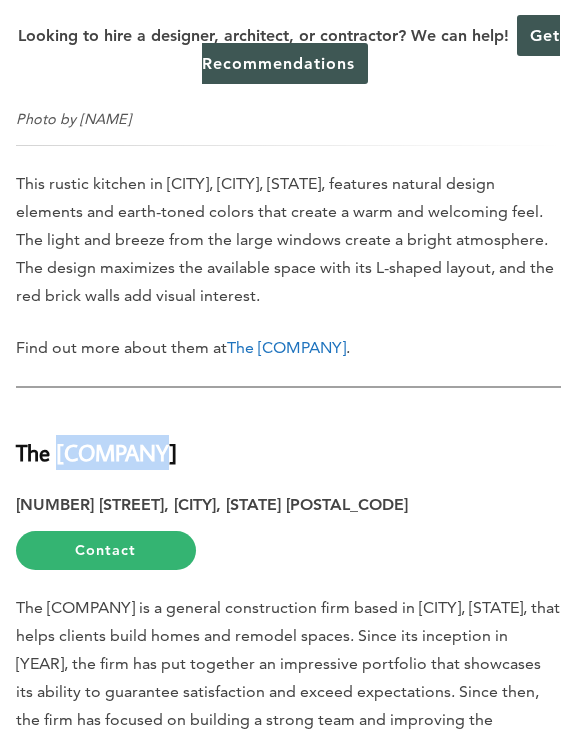 click on "The [COMPANY]" at bounding box center (96, 452) 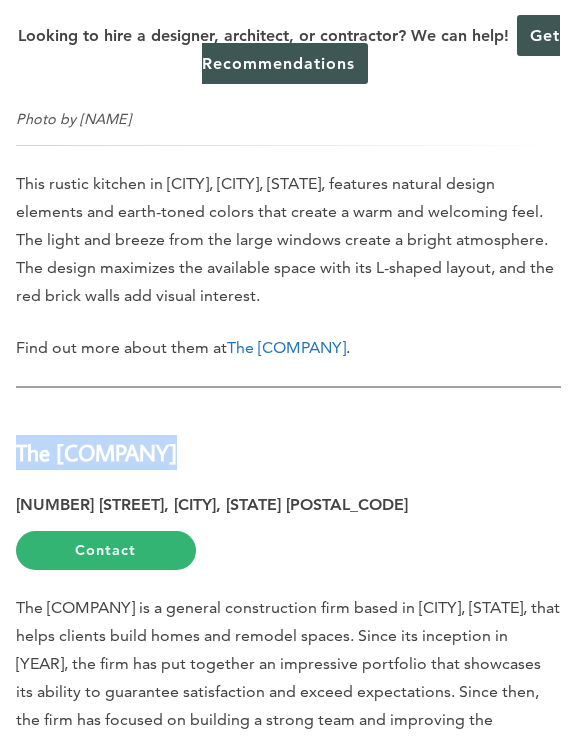 click on "The [COMPANY]" at bounding box center (96, 452) 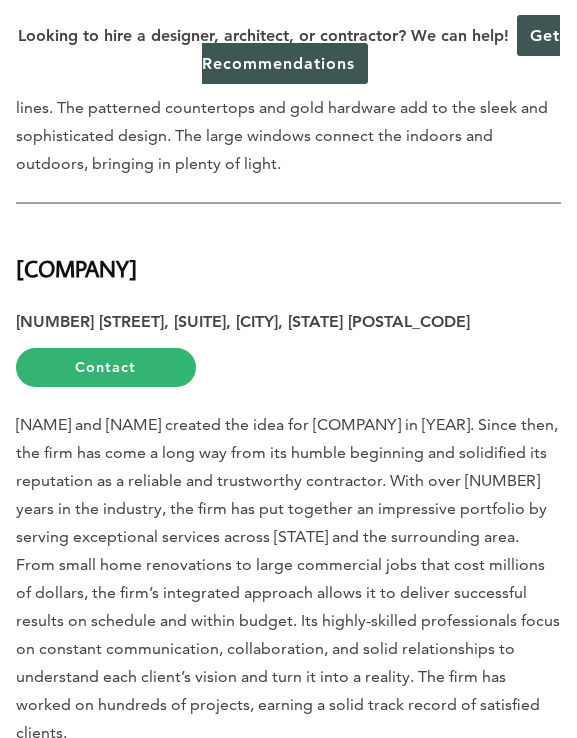 scroll, scrollTop: 6950, scrollLeft: 0, axis: vertical 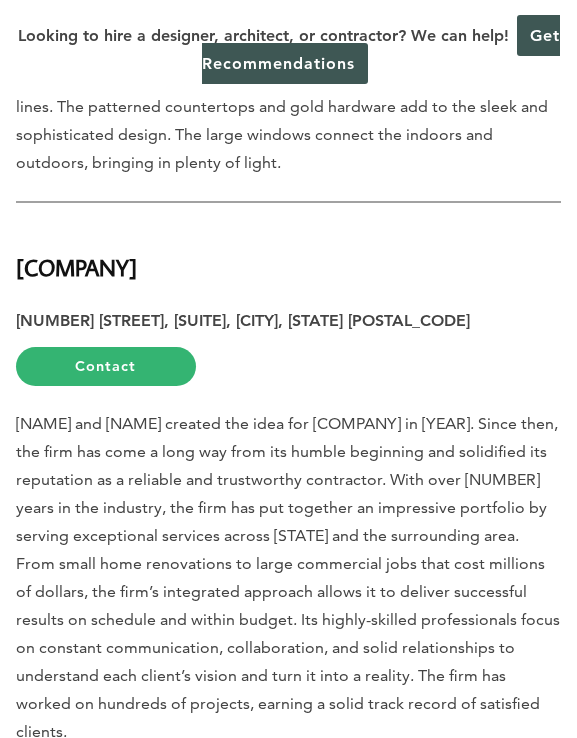 click on "Last updated on [DATE] at [TIME]
Residents and visitors in [STATE] take advantage of the thriving city’s stunning vistas, strong music culture, and charming neighborhoods. Nature lovers and thrill-seekers are also drawn to the area by its natural wonders, outdoor activities, and top-notch attractions. You can explore some of the state’s well-known barbecues, drink the local whiskey, listen to live music, and enjoy a good dose of Southern hospitality.
Get to know eight of the best home remodelers in [STATE]. These impressive firms were specifically chosen for their skills, experience, expertise, and award-winning projects.
[COMPANY]
[NUMBER] [STREET], [SUITE], [CITY], [STATE] [POSTAL_CODE]   Contact
[COMPANY]
[NUMBER] [STREET], [SUITE], [CITY], [STATE] [POSTAL_CODE]   Contact
[COMPANY]
[NUMBER] [STREET], [SUITE], [CITY], [STATE] [POSTAL_CODE]   Contact
." at bounding box center [288, -819] 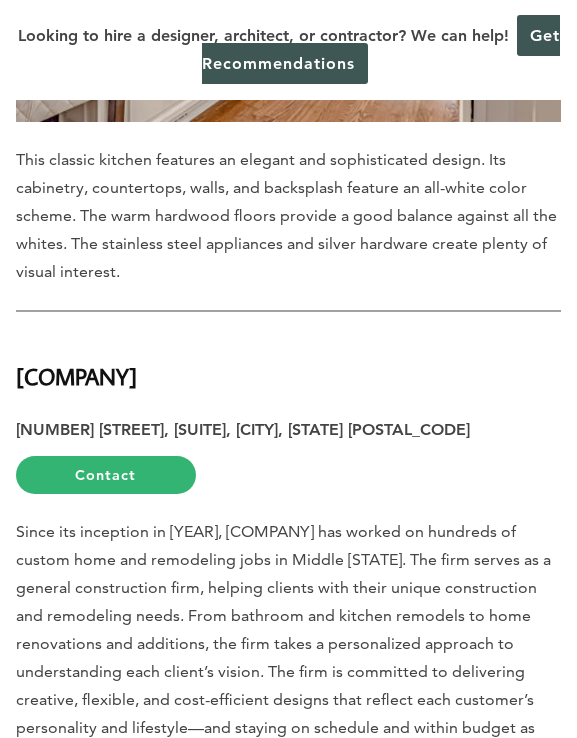 scroll, scrollTop: 7962, scrollLeft: 0, axis: vertical 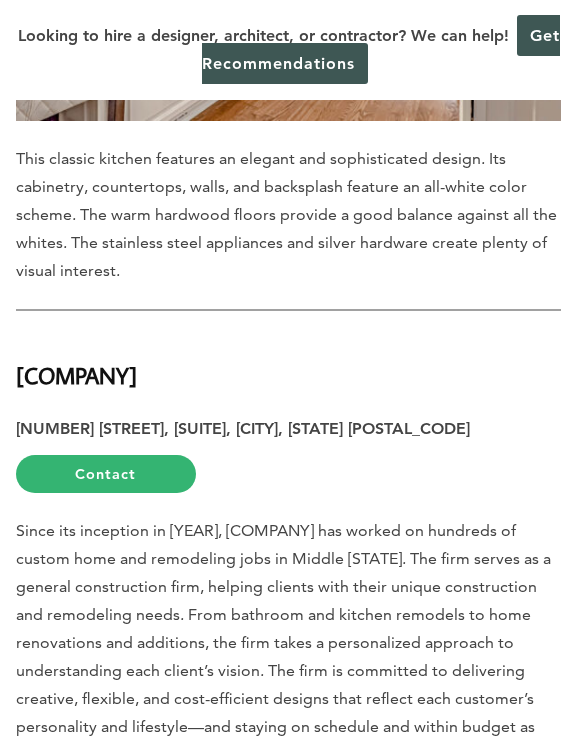 drag, startPoint x: 396, startPoint y: 364, endPoint x: 129, endPoint y: 323, distance: 270.1296 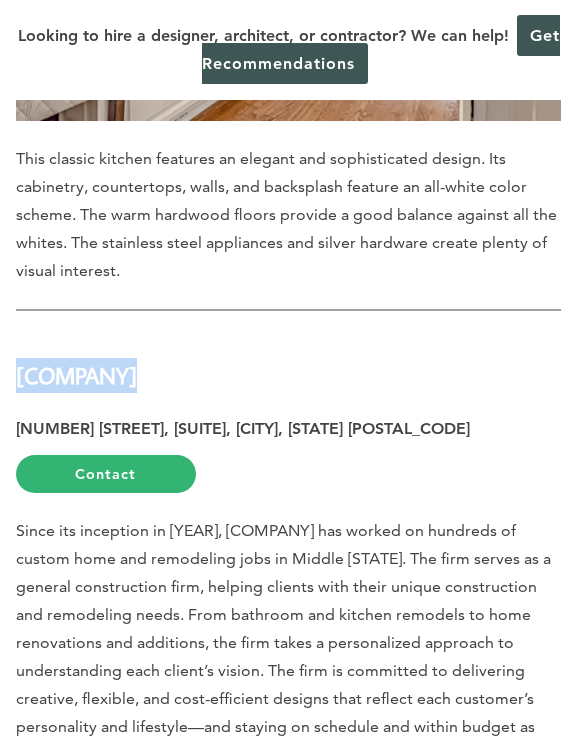 click on "[COMPANY]" at bounding box center [76, 375] 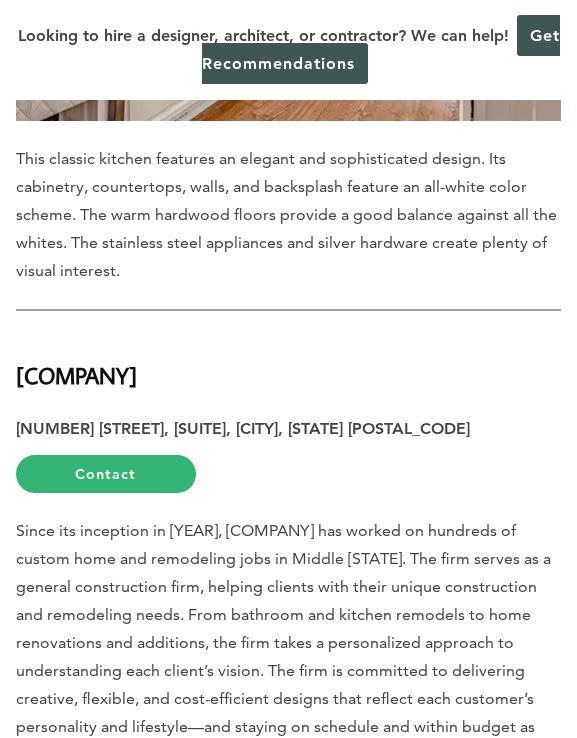 click on "[COMPANY]" at bounding box center (76, 375) 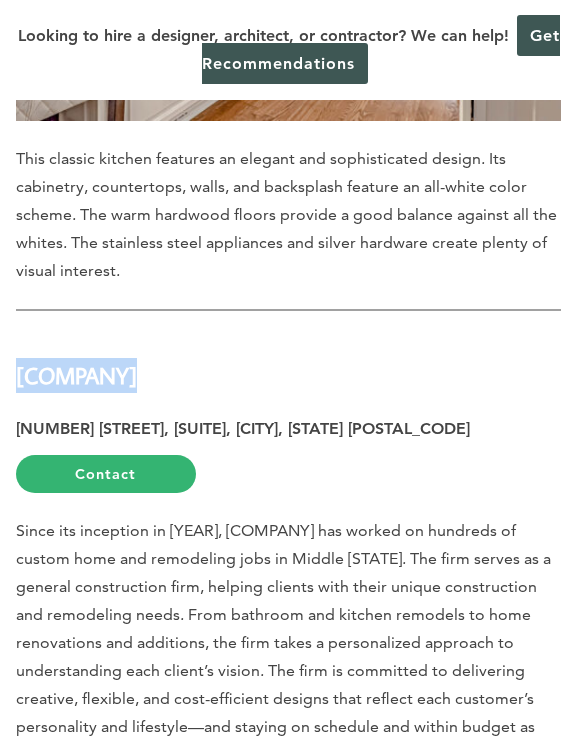 click on "[COMPANY]" at bounding box center (76, 375) 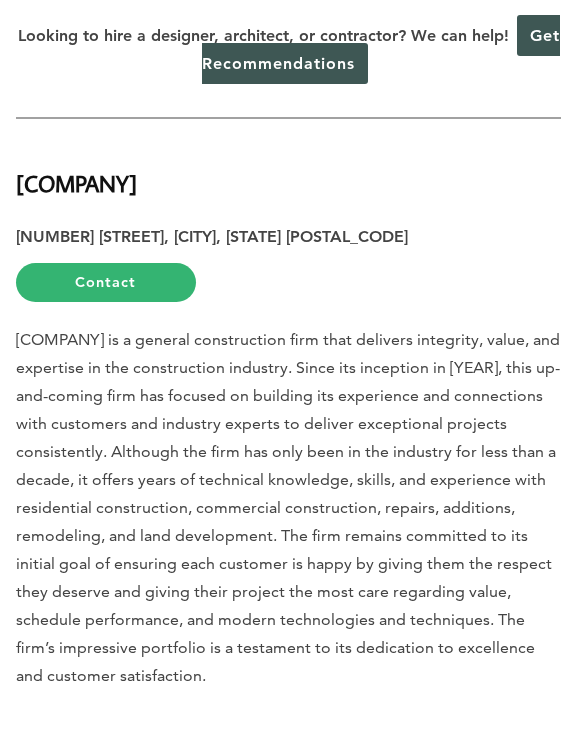 scroll, scrollTop: 9304, scrollLeft: 0, axis: vertical 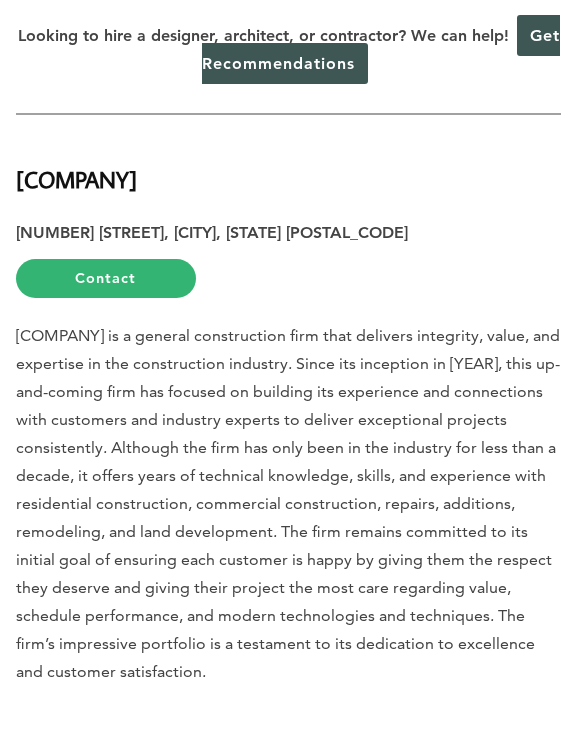 click on "[COMPANY]" at bounding box center [76, 179] 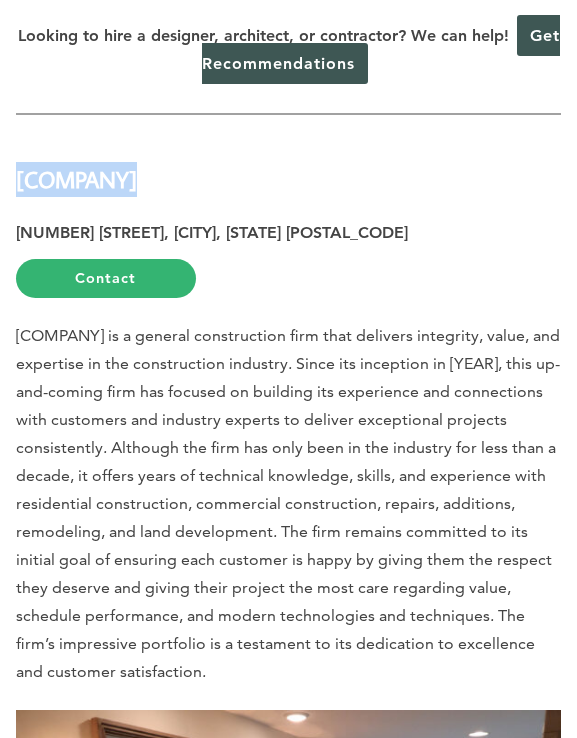 click on "[COMPANY]" at bounding box center (76, 179) 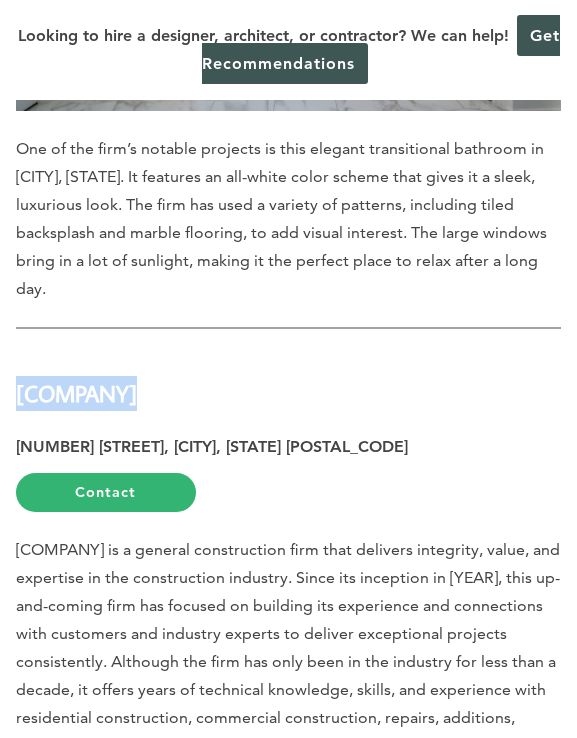 scroll, scrollTop: 9084, scrollLeft: 0, axis: vertical 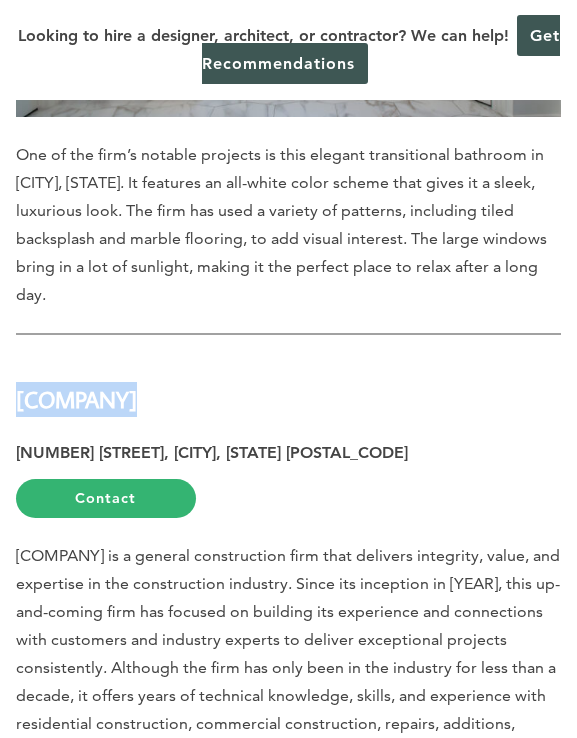click on "[COMPANY]" at bounding box center [288, 388] 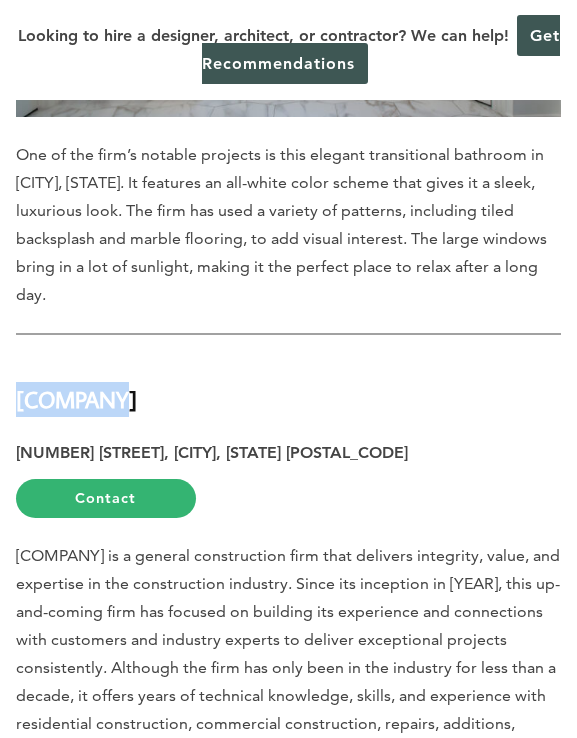 click on "[COMPANY]" at bounding box center [288, 388] 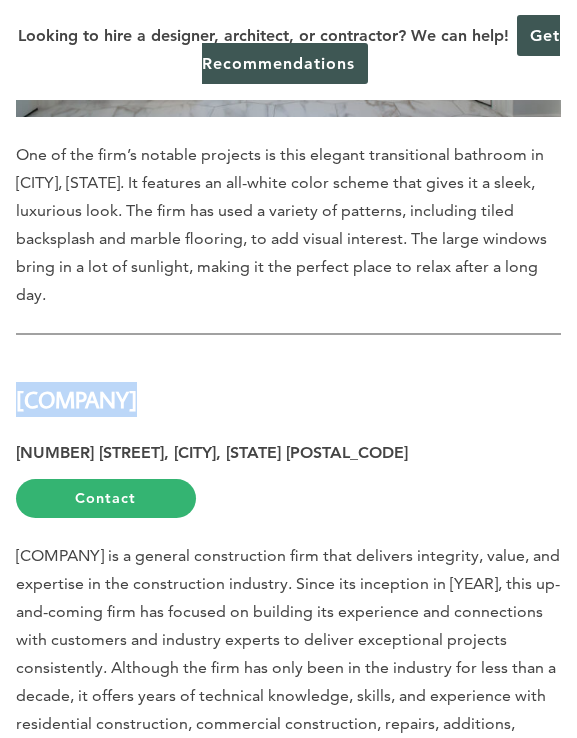 click on "[COMPANY]" at bounding box center (288, 388) 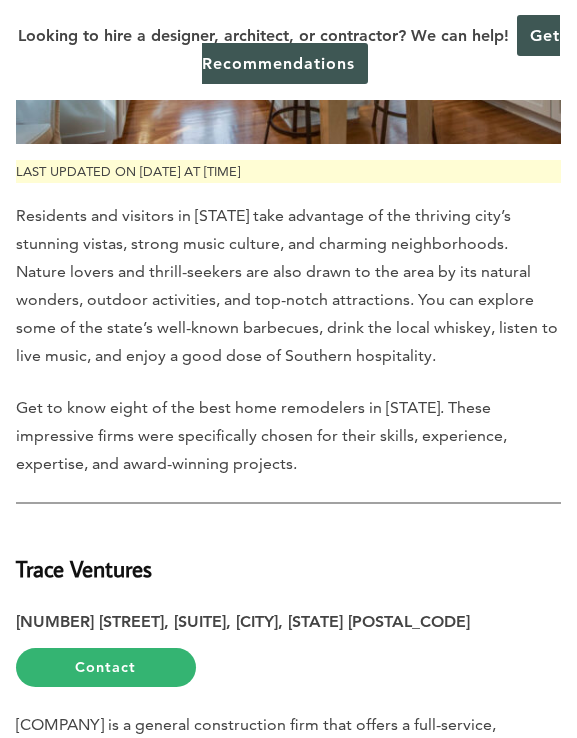 scroll, scrollTop: 0, scrollLeft: 0, axis: both 